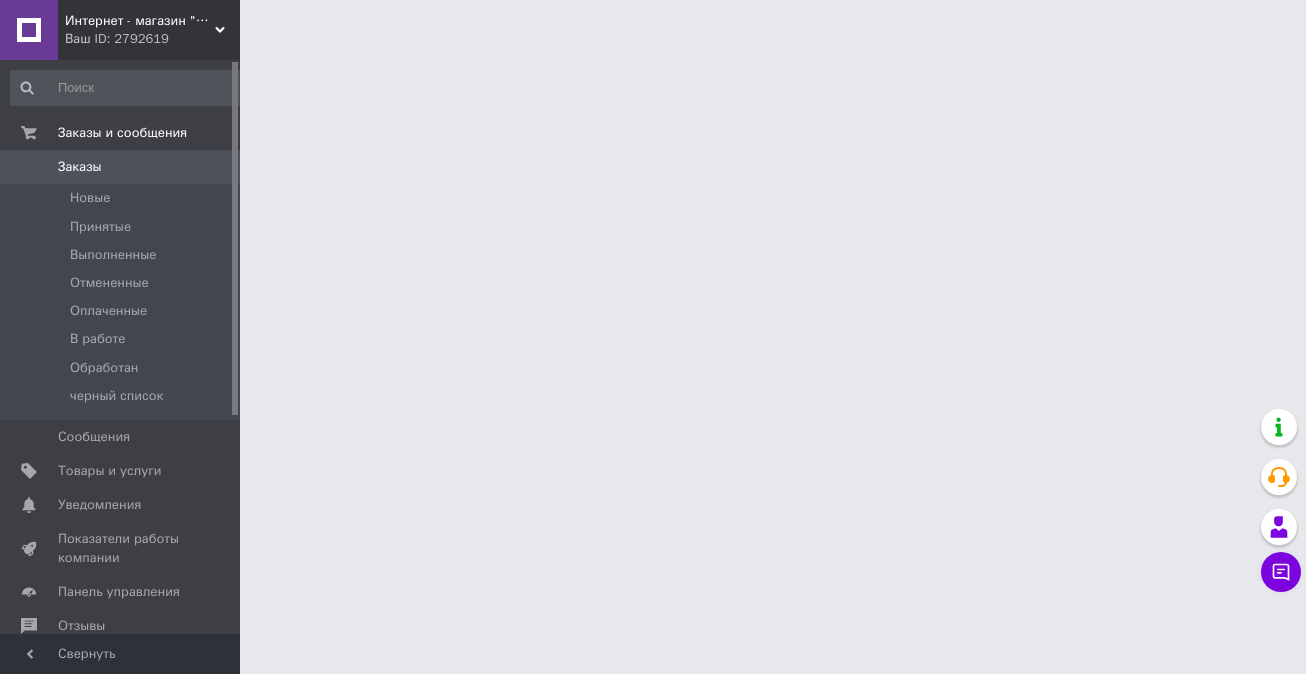 scroll, scrollTop: 0, scrollLeft: 0, axis: both 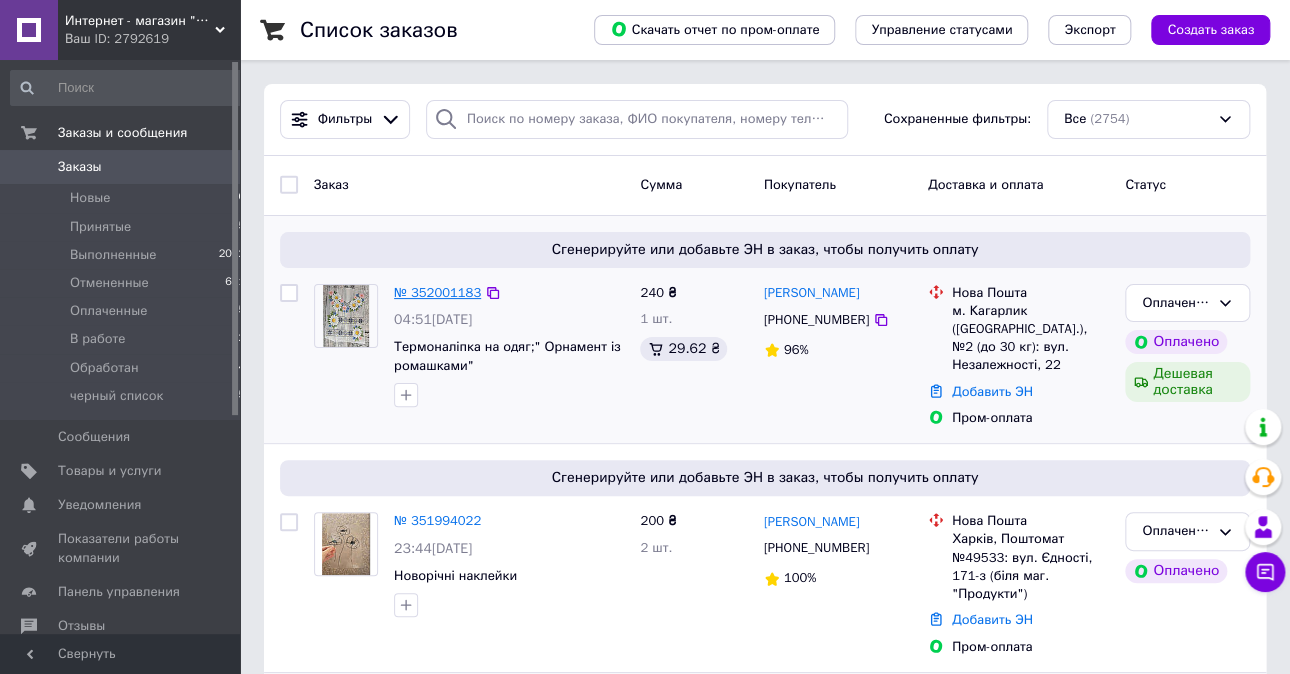 click on "№ 352001183" at bounding box center [437, 292] 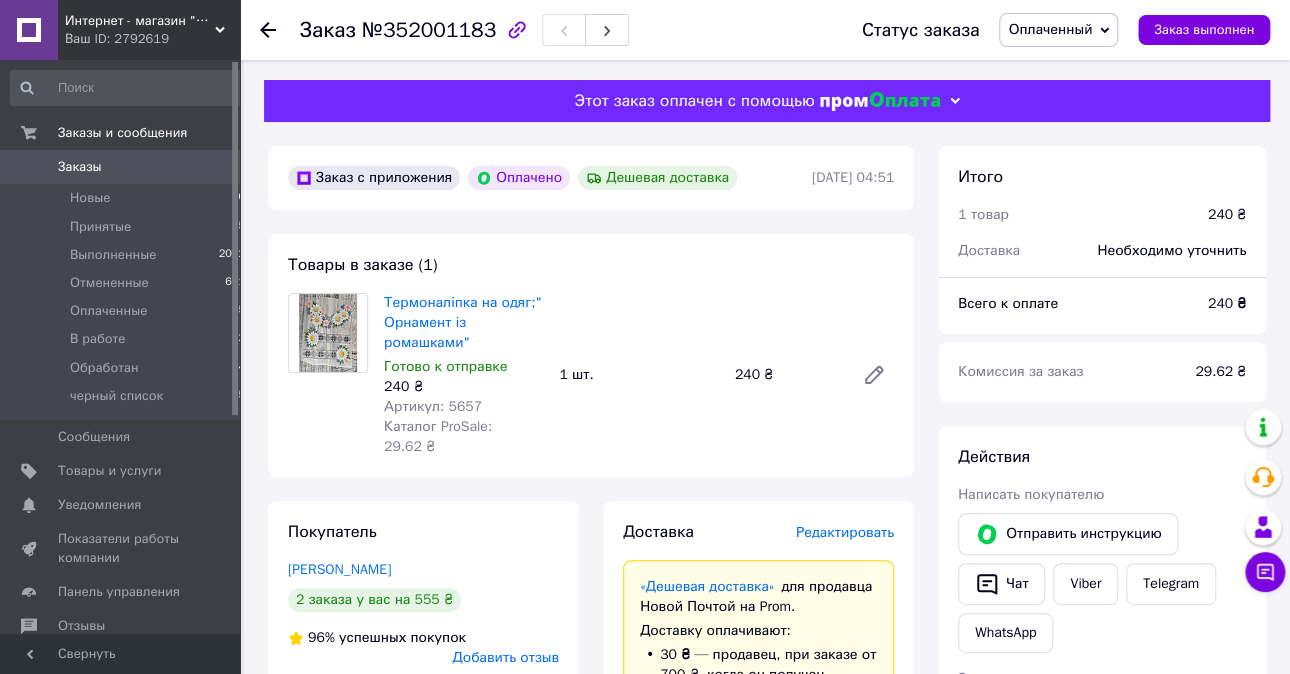 click on "Редактировать" at bounding box center (845, 532) 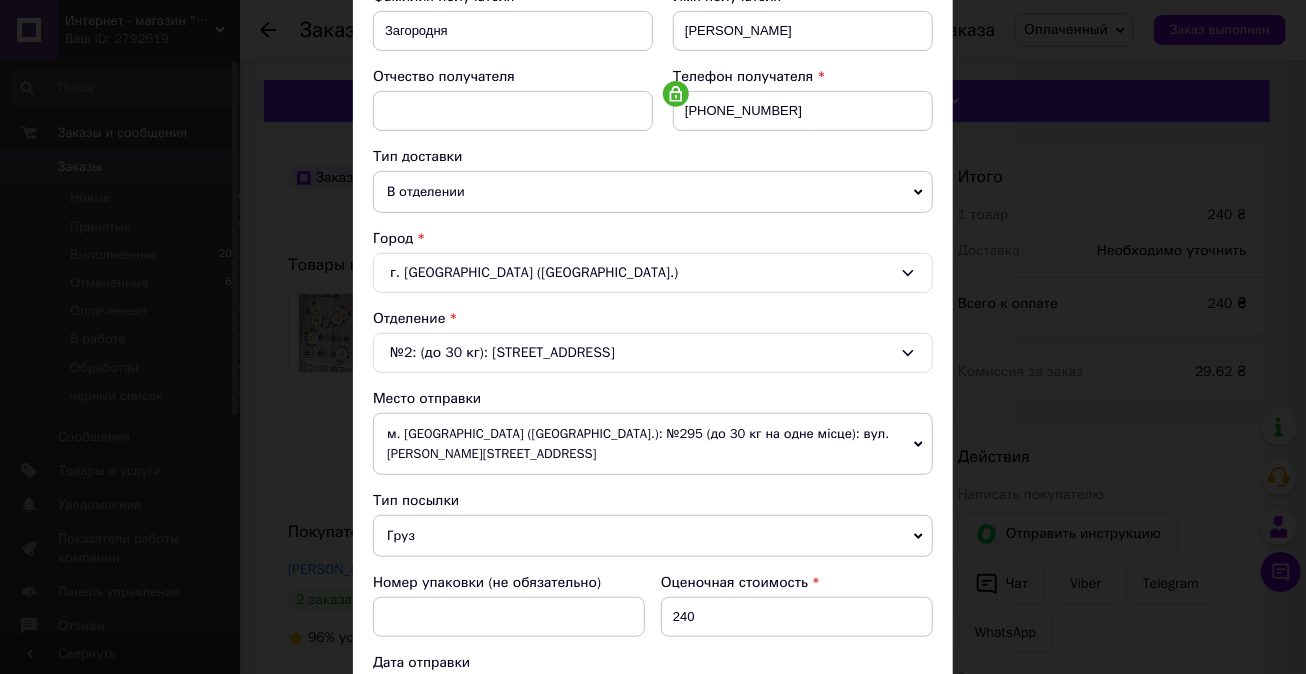 scroll, scrollTop: 331, scrollLeft: 0, axis: vertical 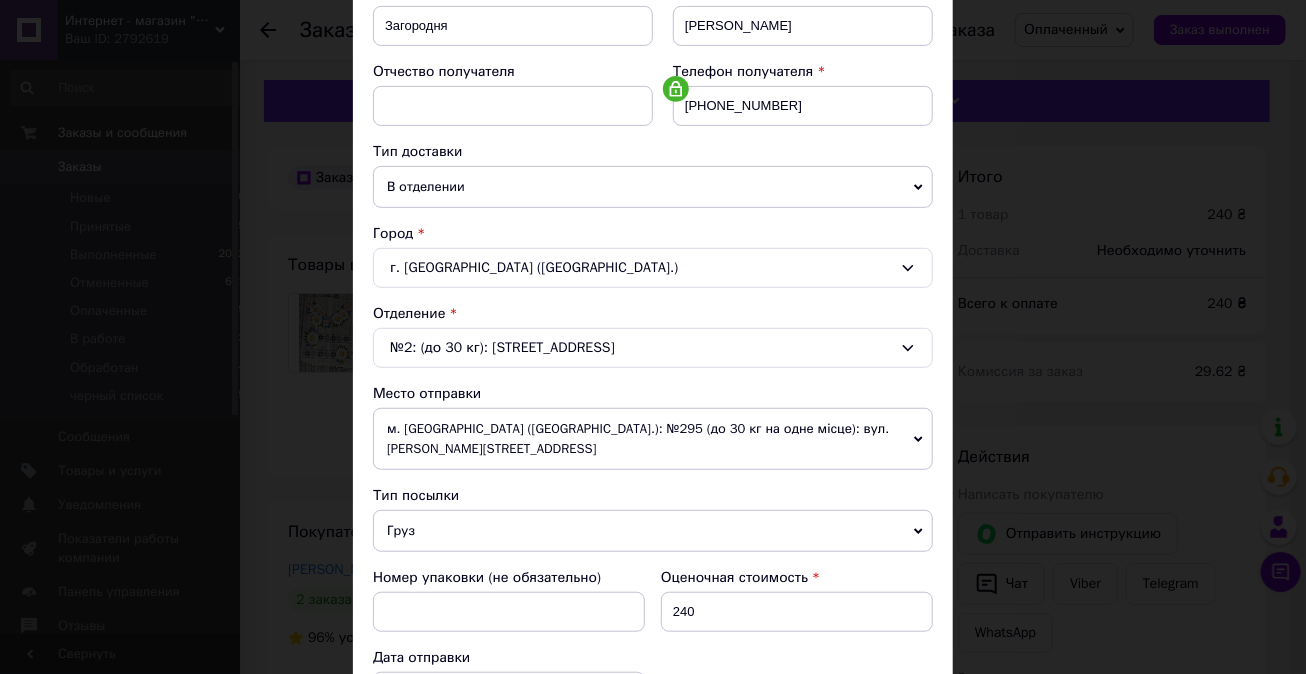 click 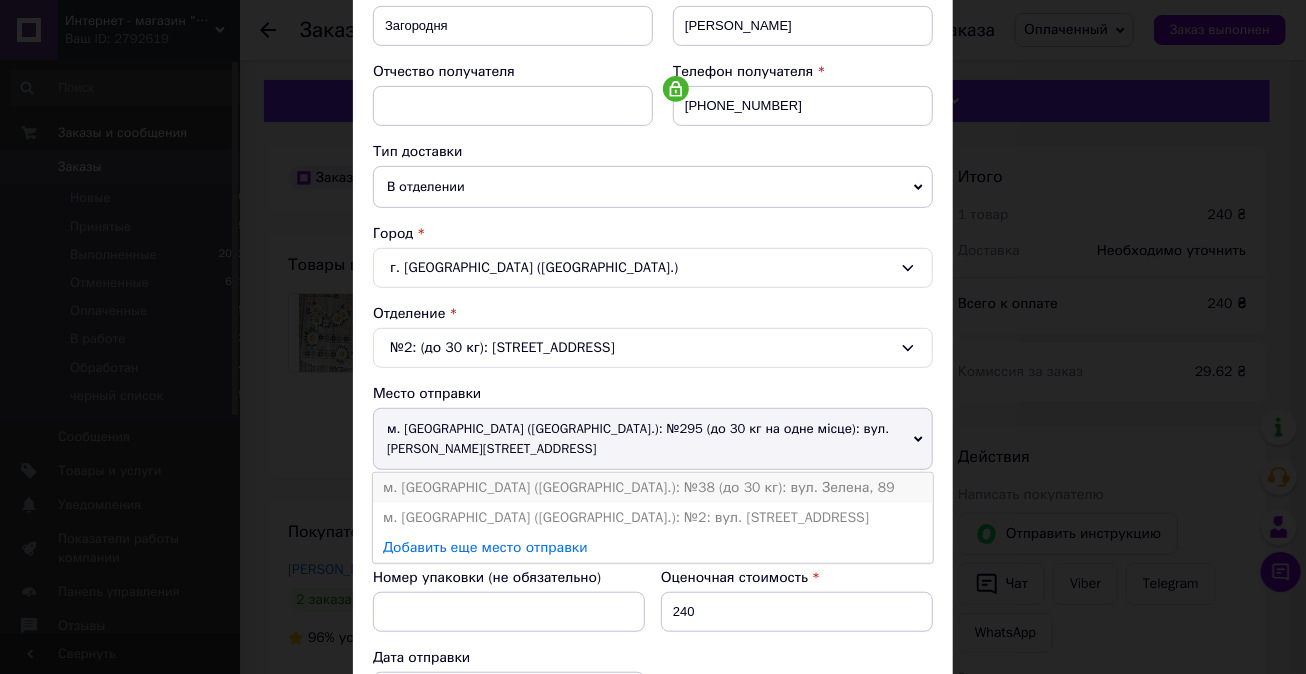 click on "м. [GEOGRAPHIC_DATA] ([GEOGRAPHIC_DATA].): №38 (до 30 кг): вул. Зелена, 89" at bounding box center (653, 488) 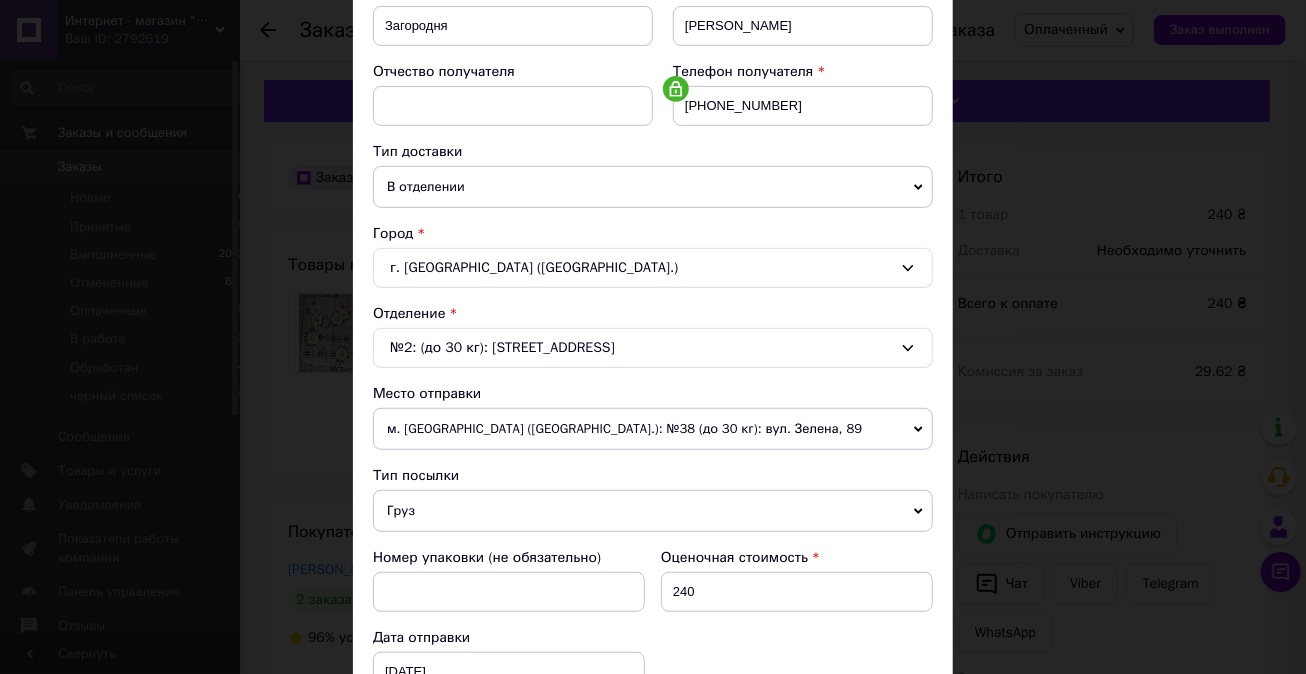 click on "Груз" at bounding box center (653, 511) 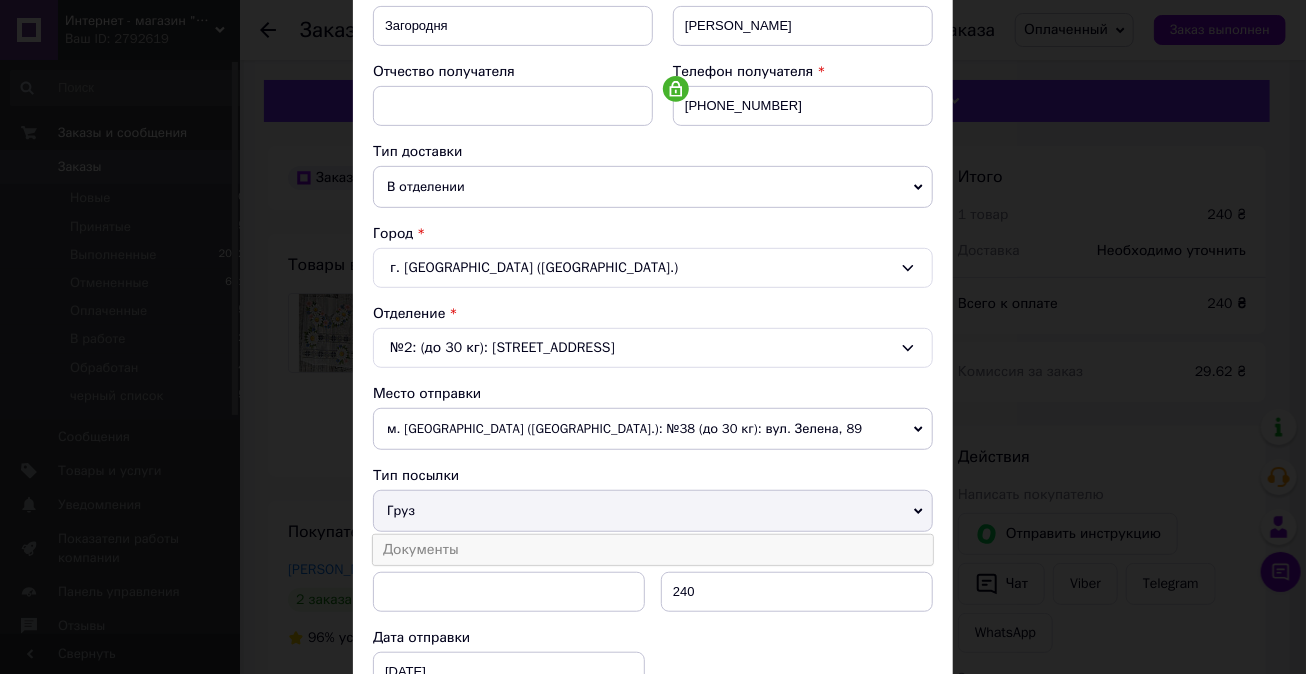 click on "Документы" at bounding box center [653, 550] 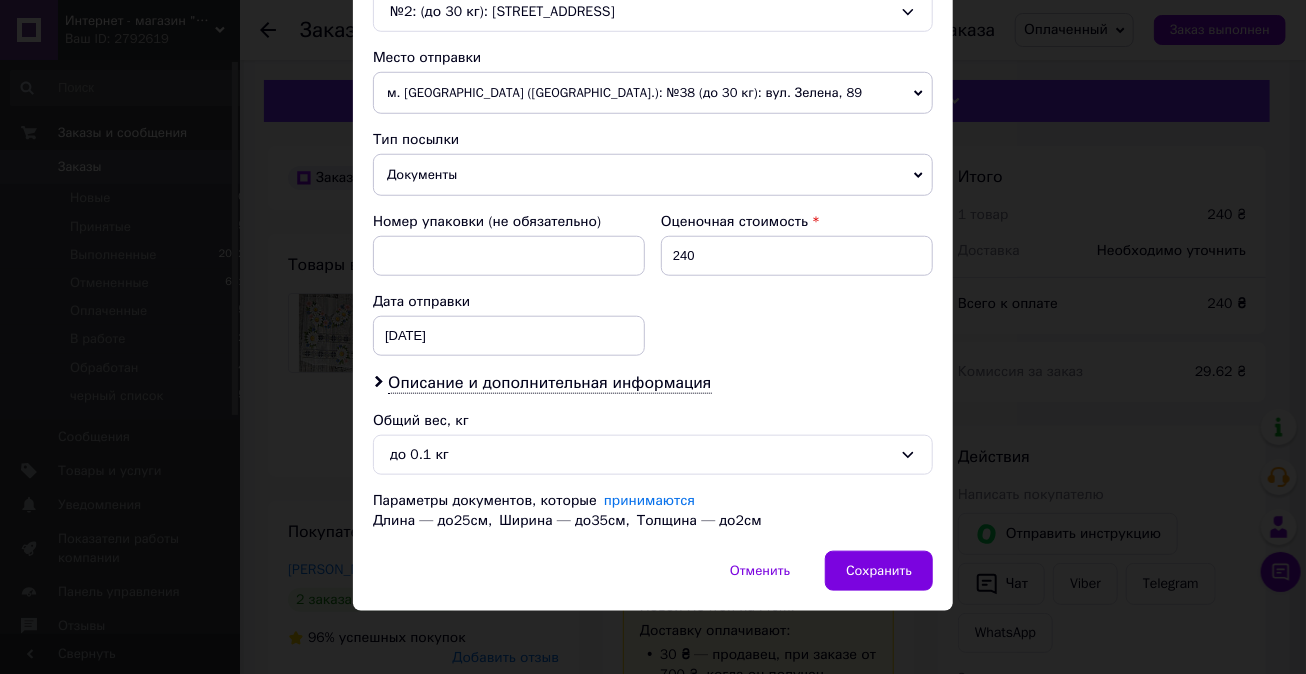 scroll, scrollTop: 669, scrollLeft: 0, axis: vertical 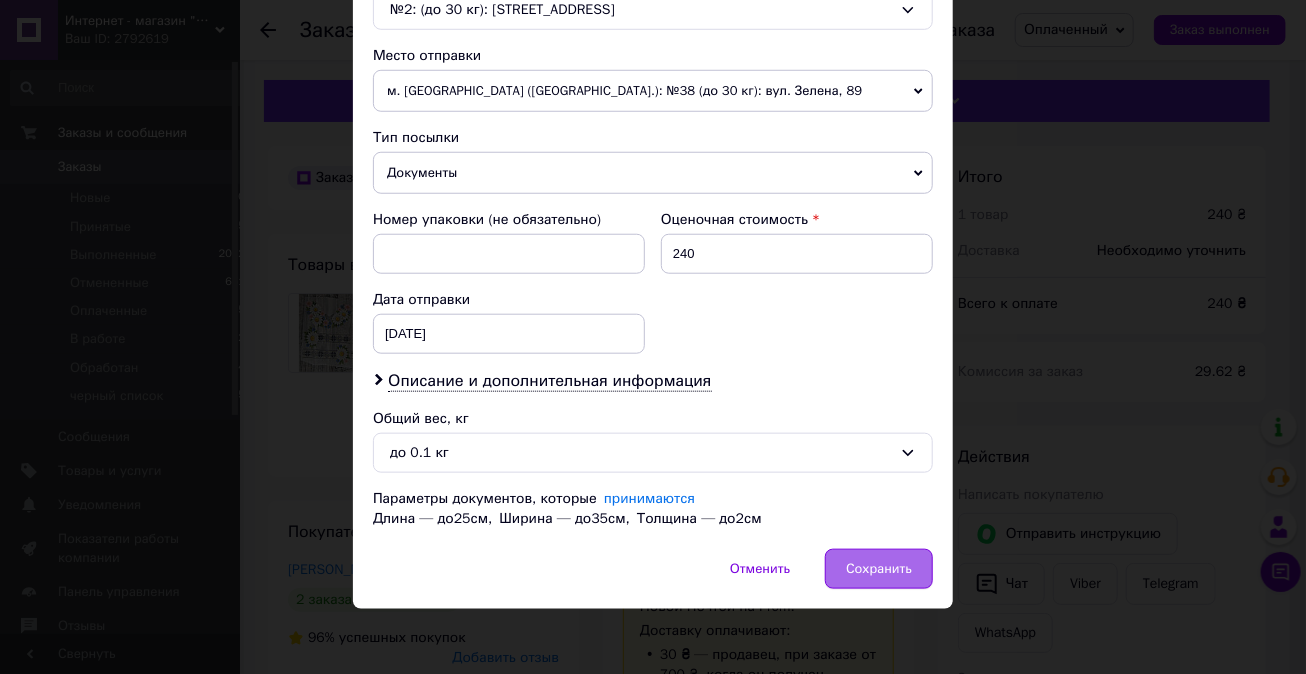 click on "Сохранить" at bounding box center [879, 569] 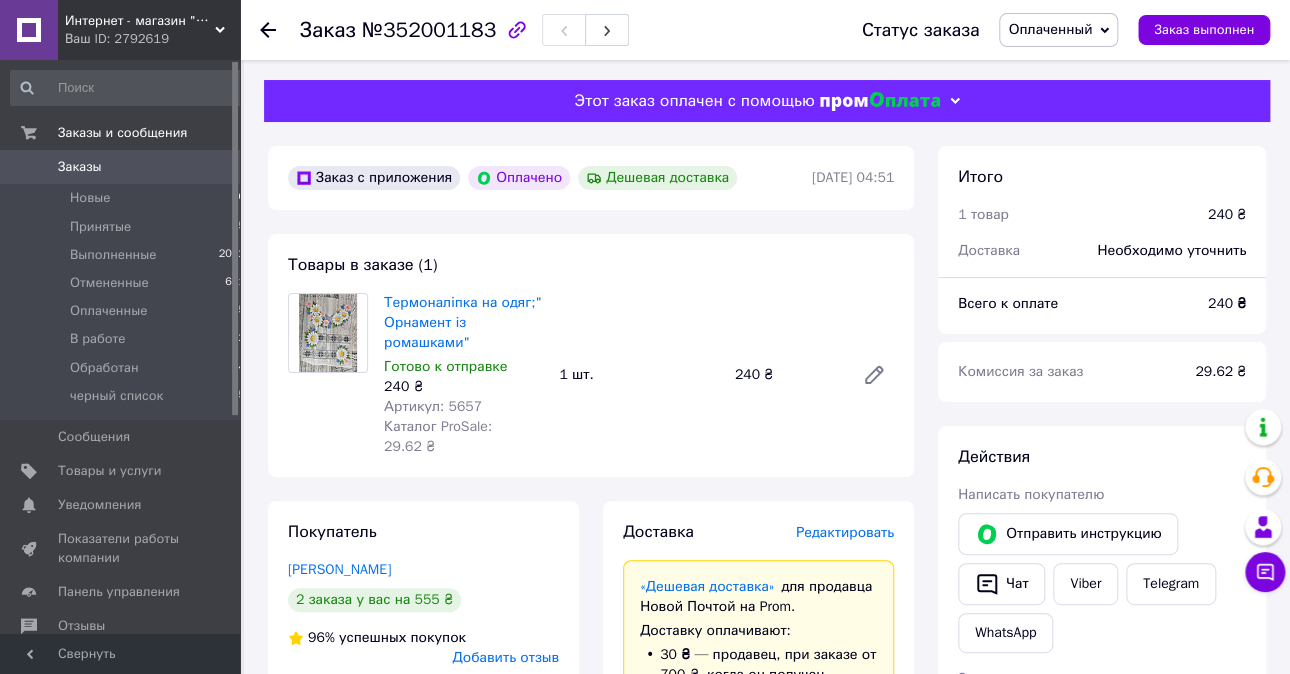 click on "Редактировать" at bounding box center (845, 532) 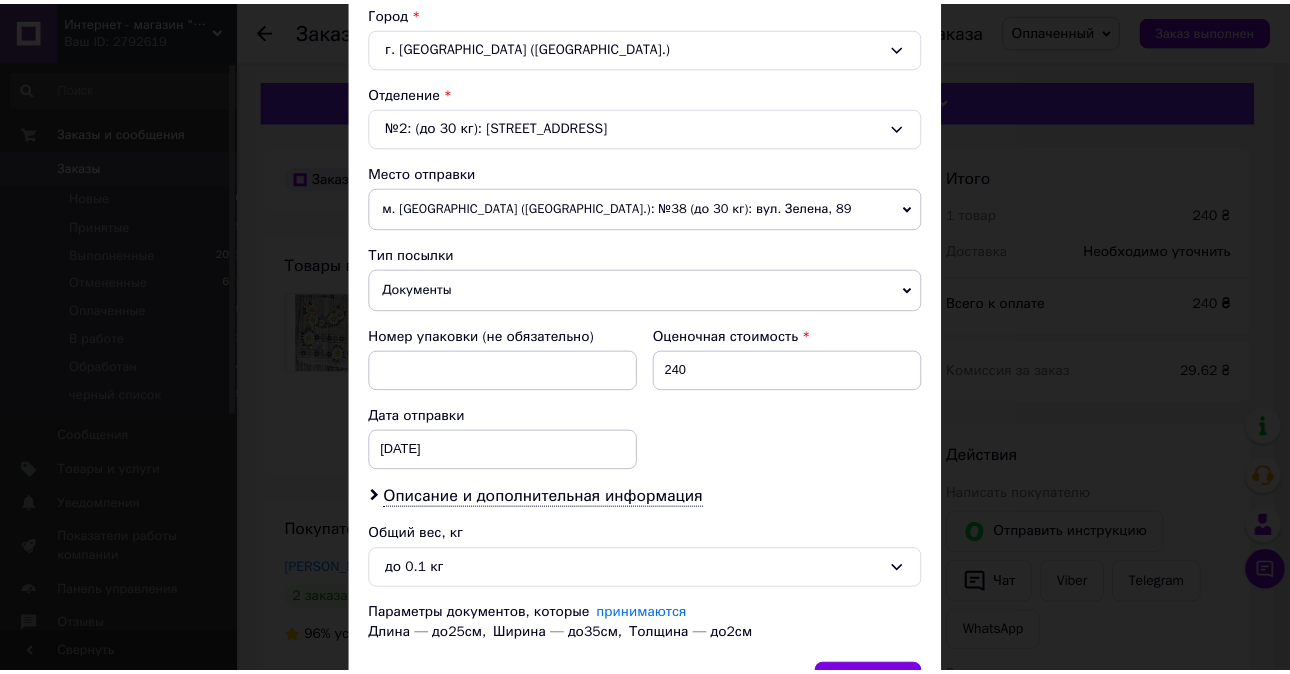 scroll, scrollTop: 669, scrollLeft: 0, axis: vertical 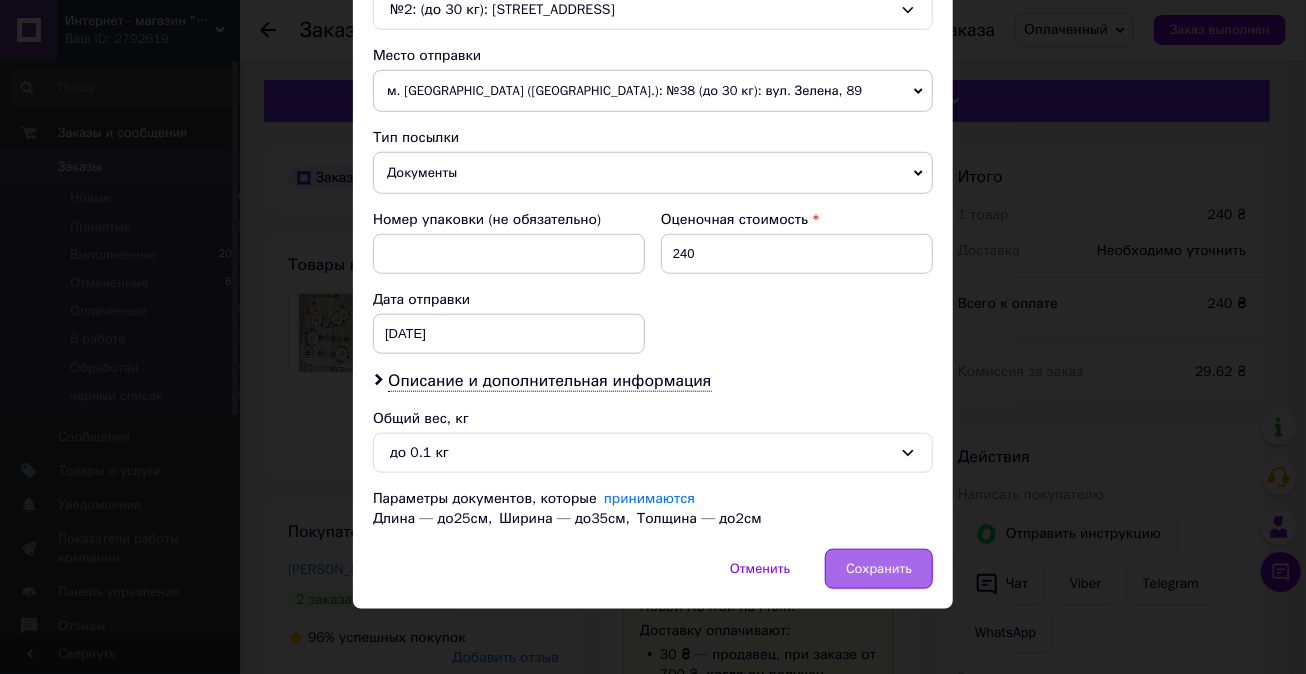 click on "Сохранить" at bounding box center (879, 569) 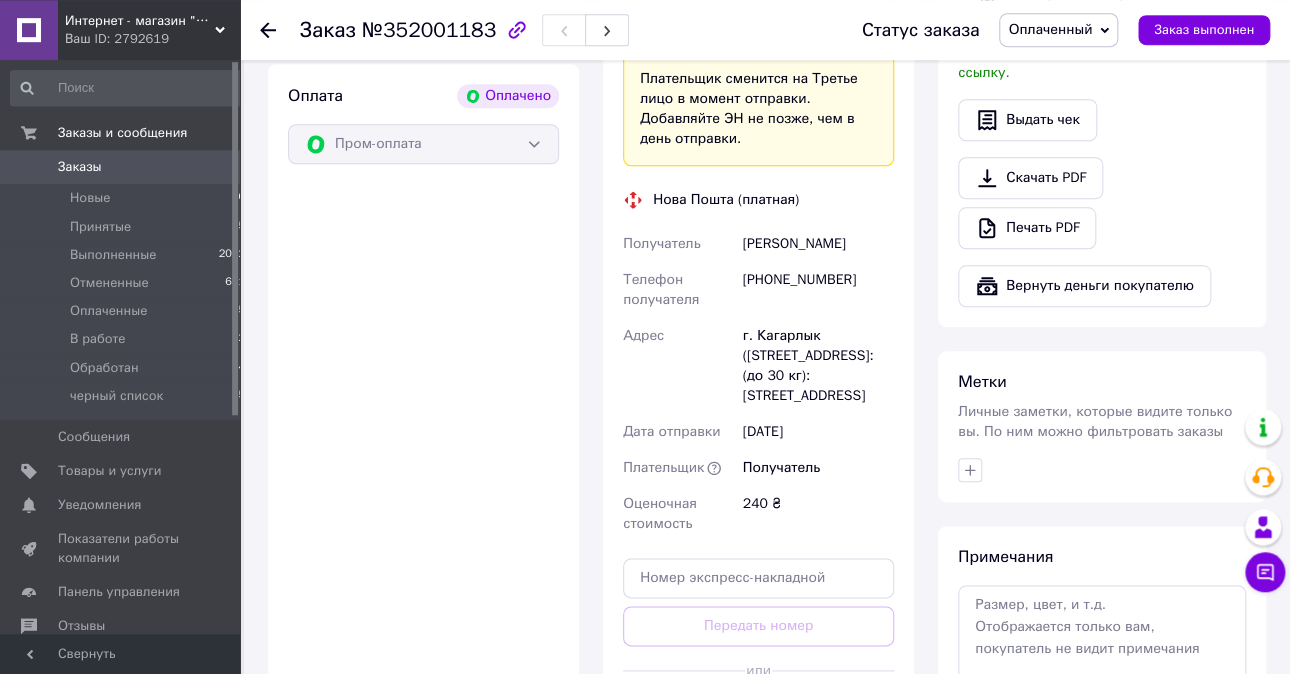 scroll, scrollTop: 739, scrollLeft: 0, axis: vertical 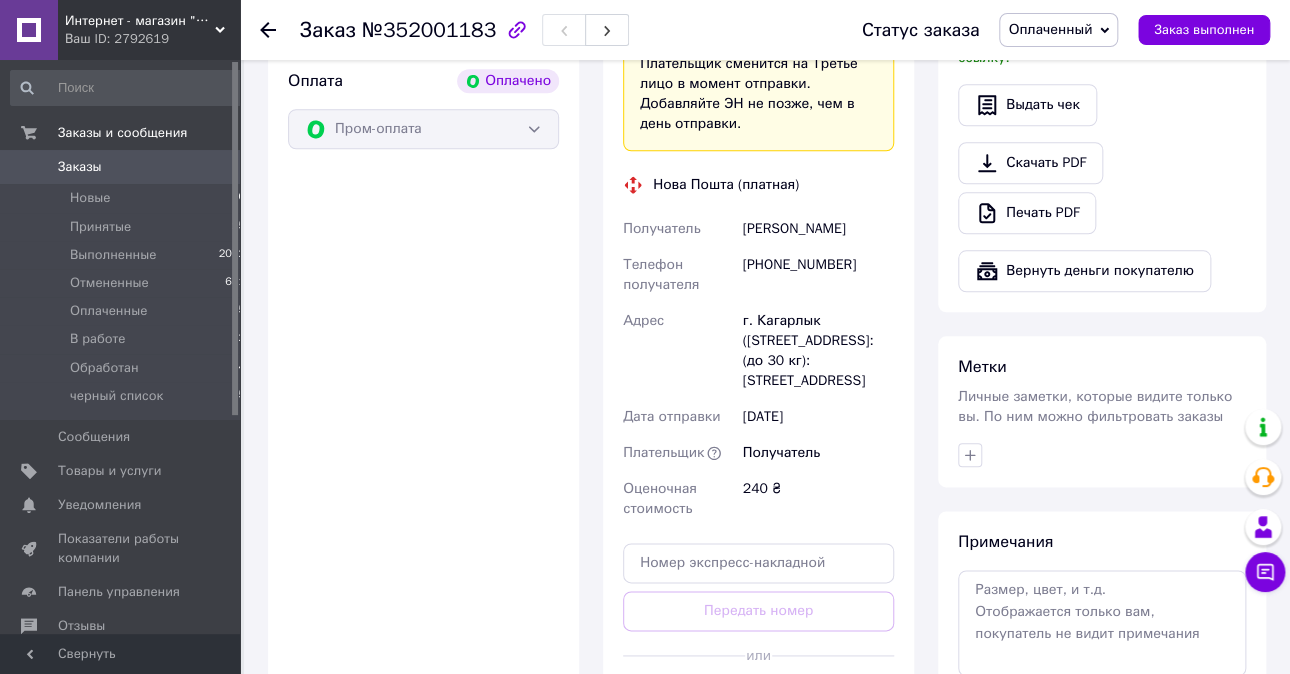 click on "Сгенерировать ЭН" at bounding box center [758, 700] 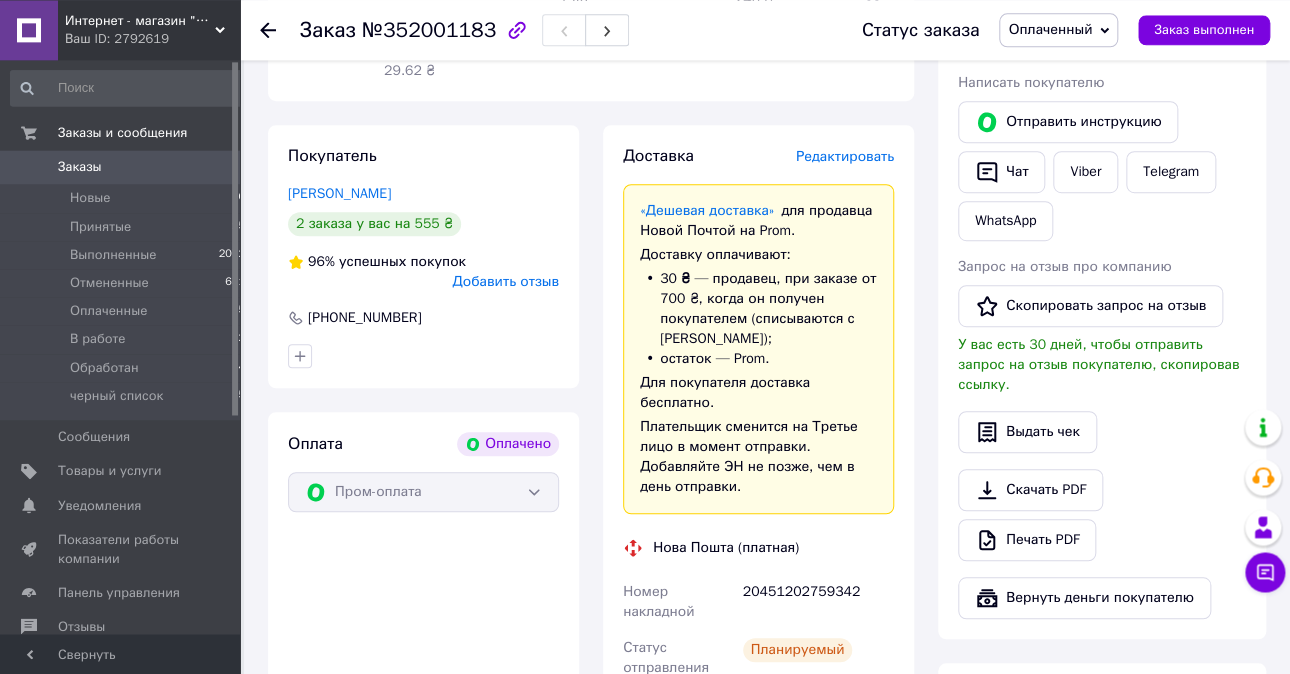scroll, scrollTop: 422, scrollLeft: 0, axis: vertical 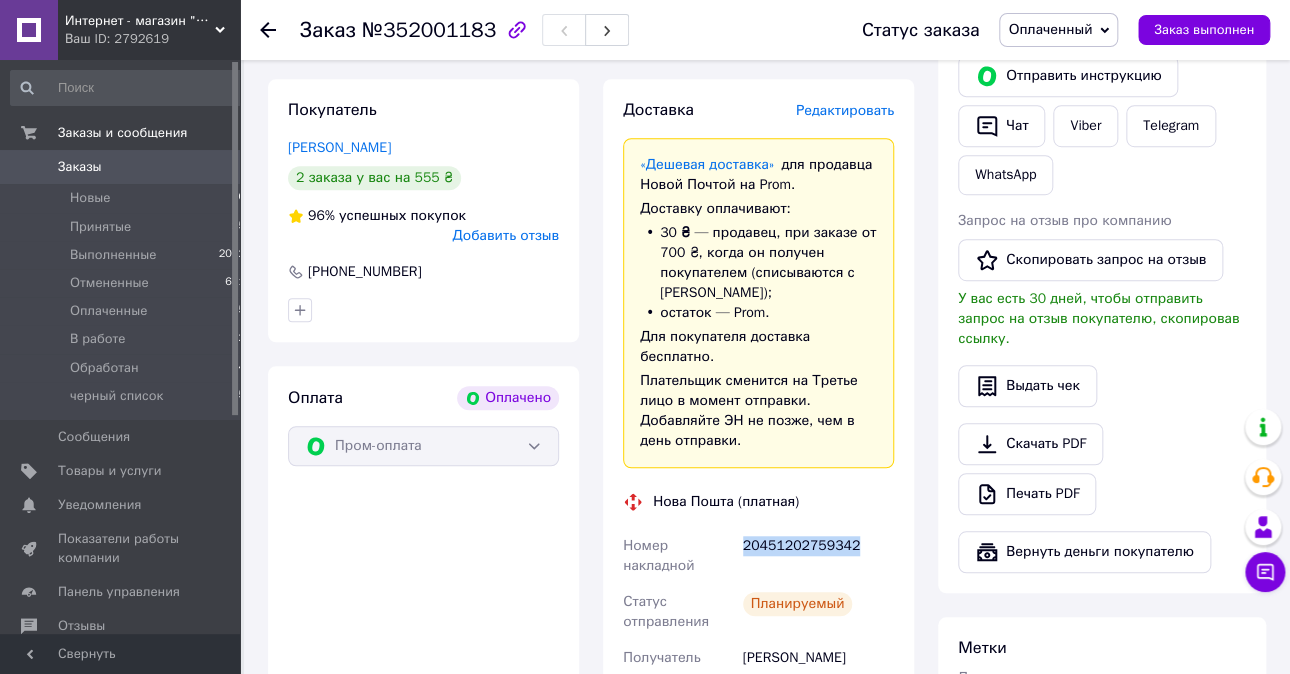 drag, startPoint x: 745, startPoint y: 505, endPoint x: 856, endPoint y: 502, distance: 111.040535 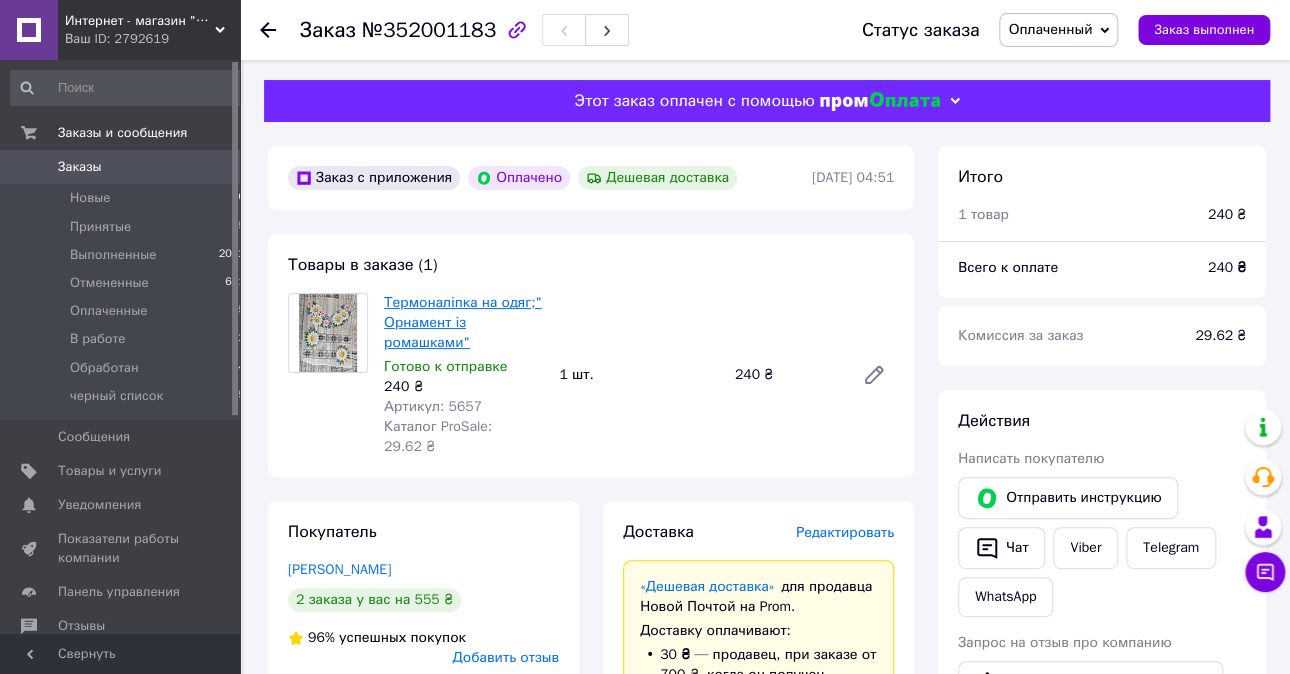 click on "Термоналіпка на одяг;" Орнамент із ромашками"" at bounding box center (463, 322) 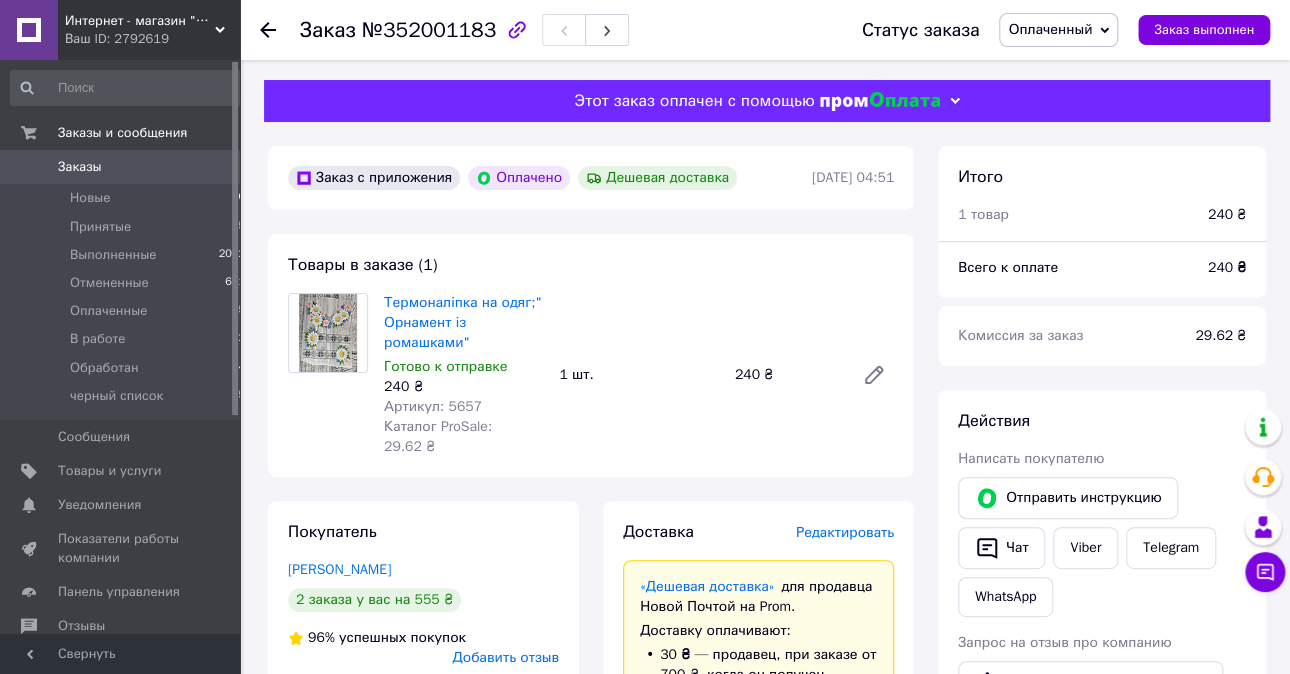 click on "Заказы" at bounding box center [80, 167] 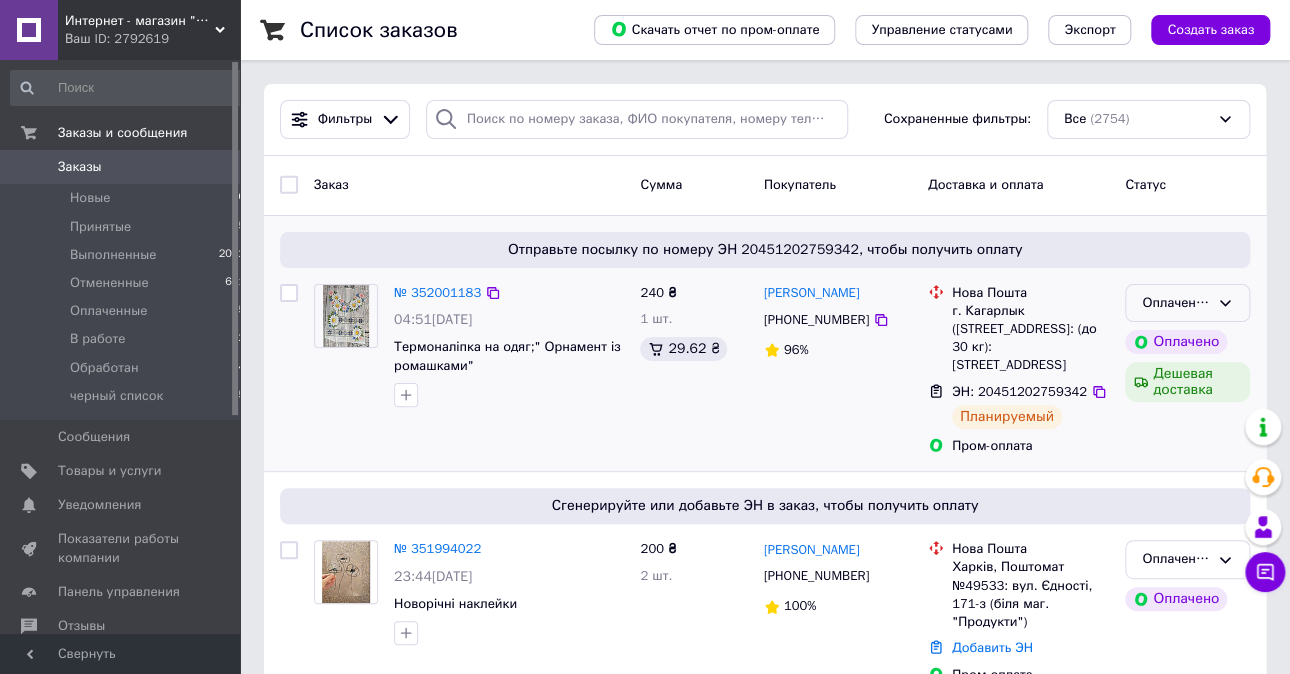 click 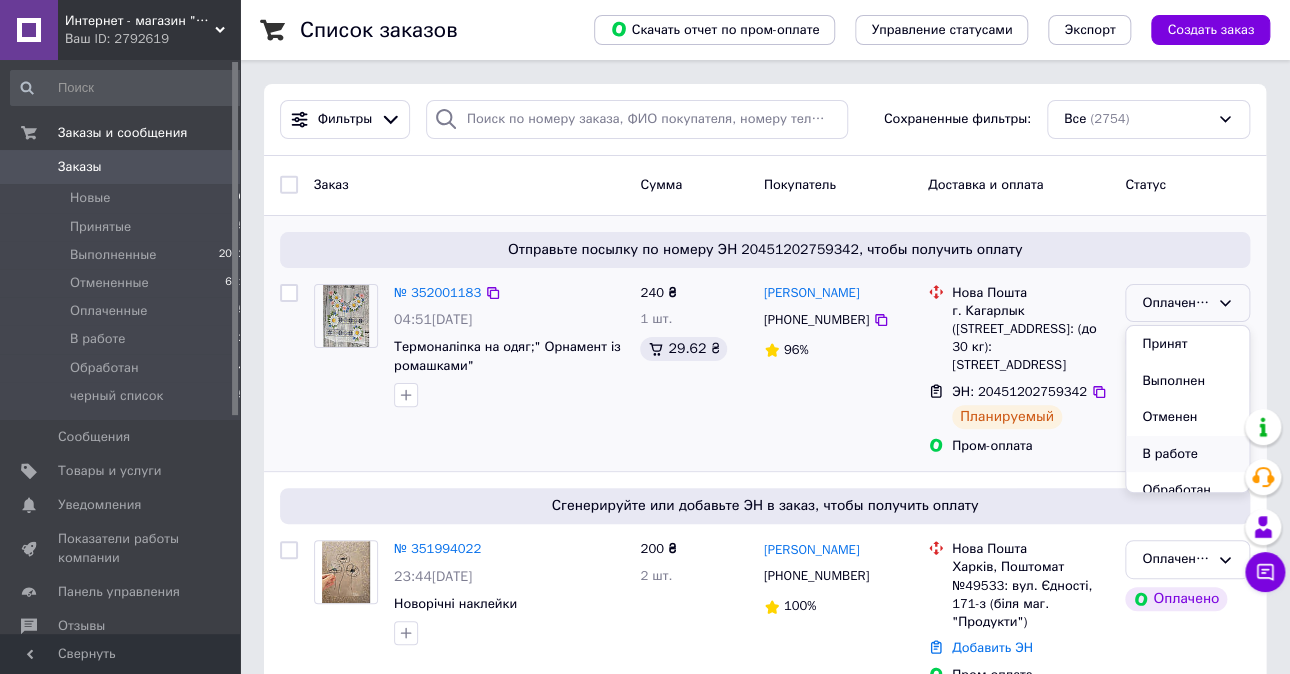 click on "В работе" at bounding box center [1187, 454] 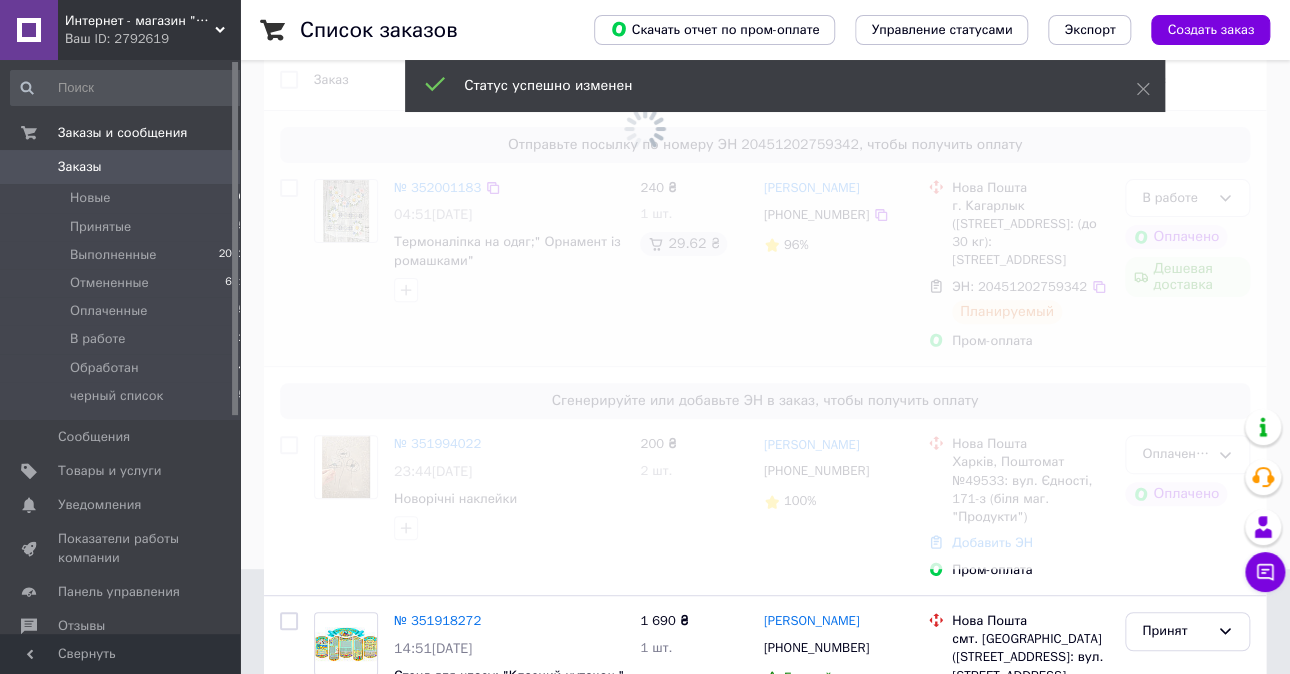 scroll, scrollTop: 211, scrollLeft: 0, axis: vertical 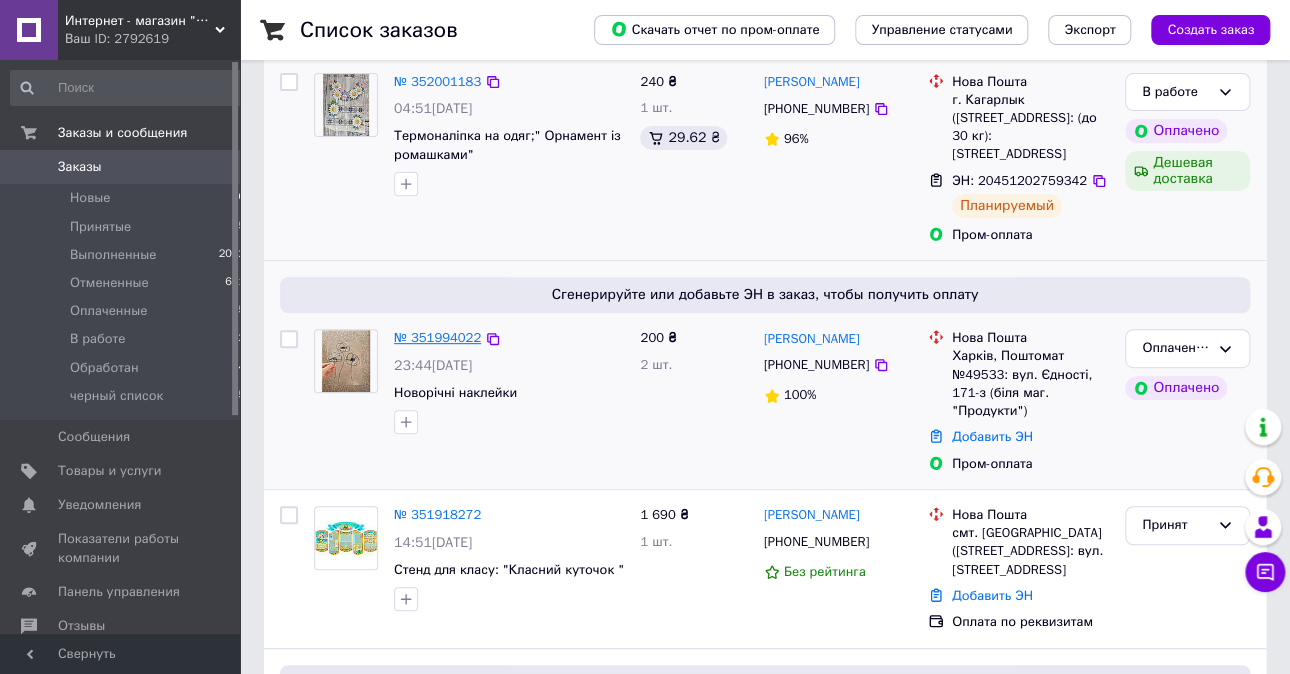 click on "№ 351994022" at bounding box center (437, 337) 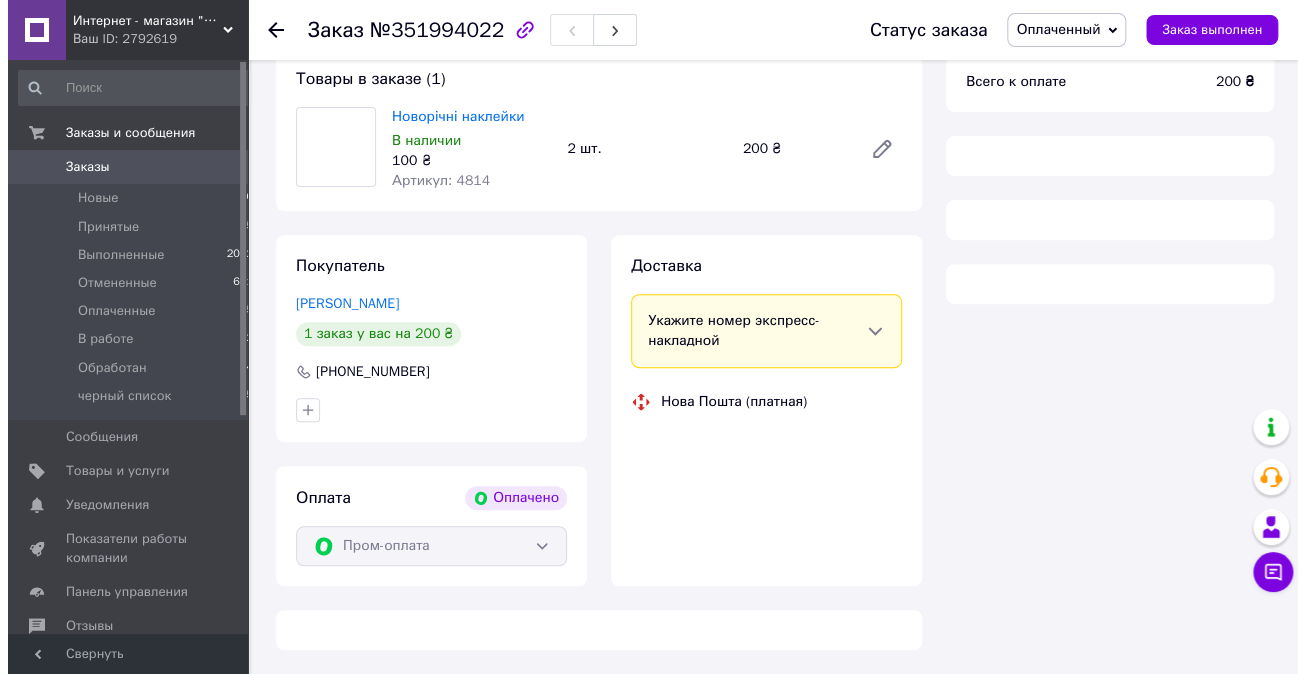 scroll, scrollTop: 189, scrollLeft: 0, axis: vertical 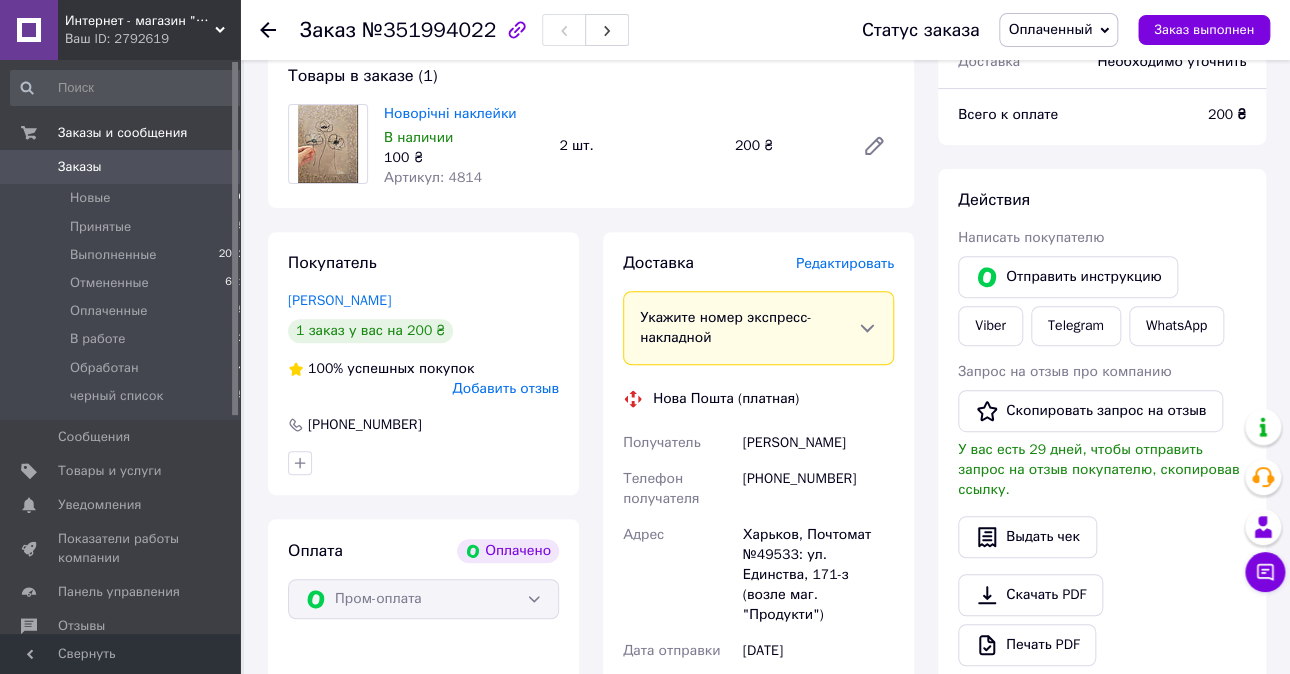 click on "Редактировать" at bounding box center [845, 263] 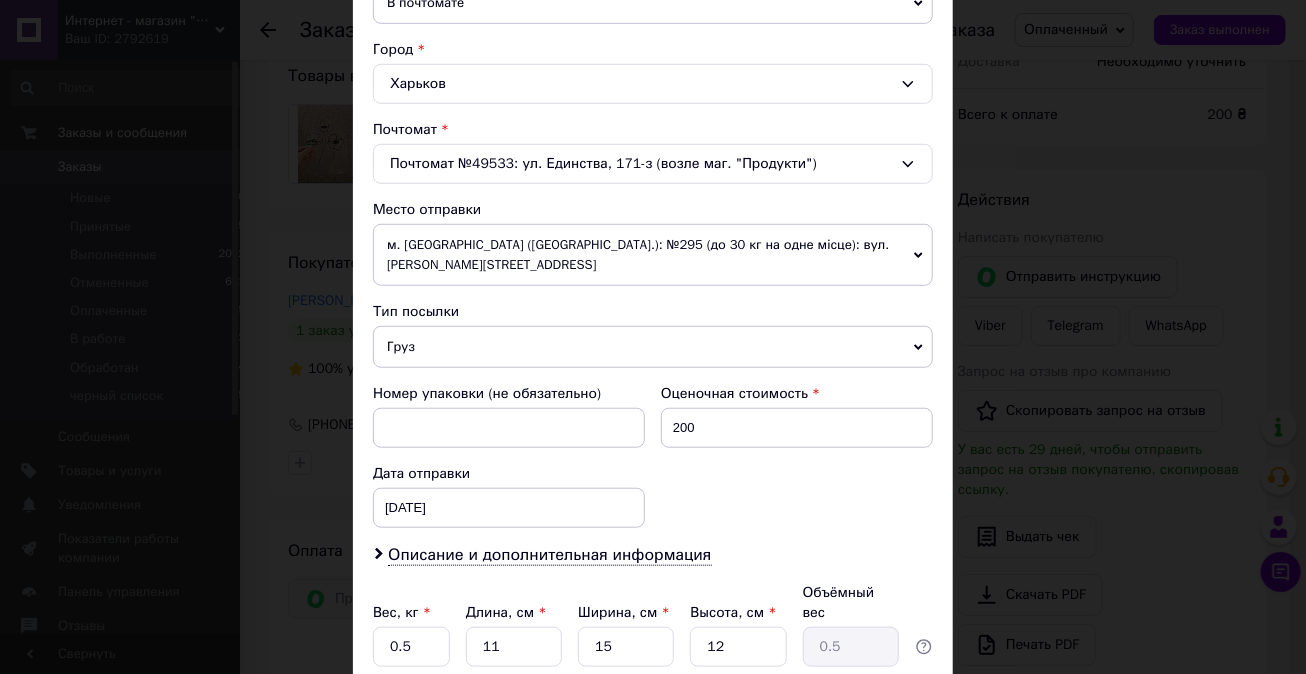 scroll, scrollTop: 552, scrollLeft: 0, axis: vertical 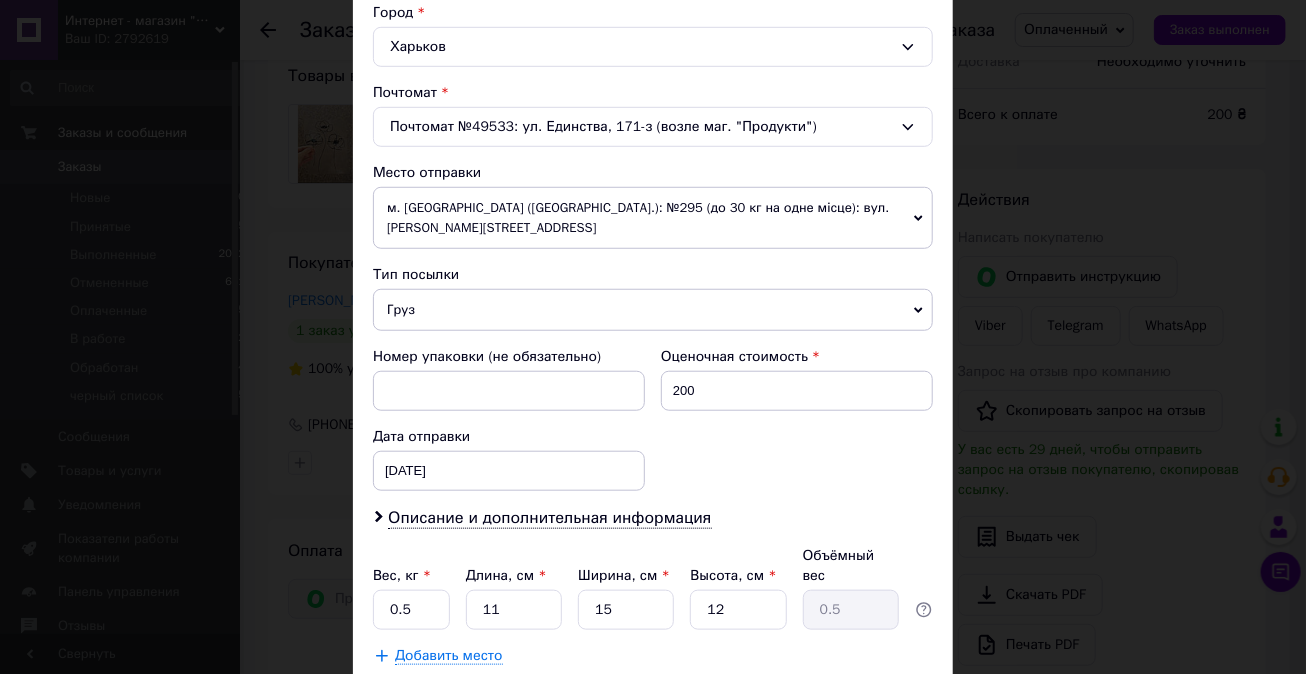 click 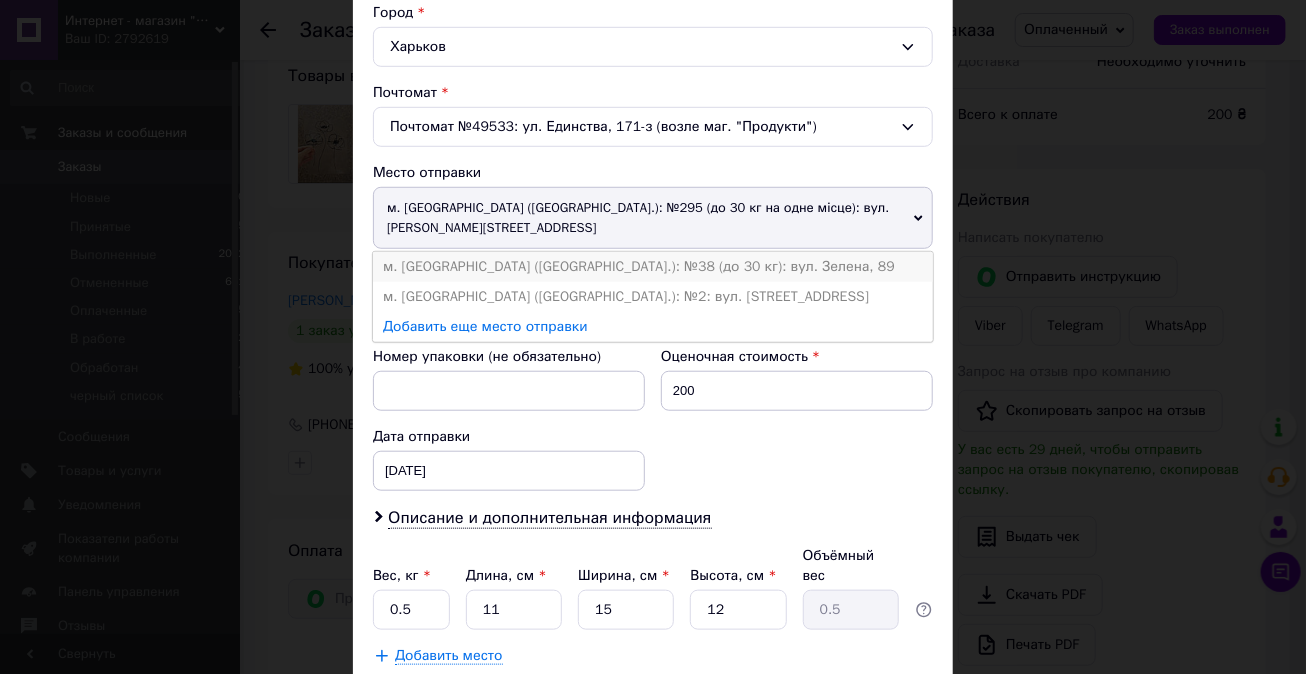 click on "м. [GEOGRAPHIC_DATA] ([GEOGRAPHIC_DATA].): №38 (до 30 кг): вул. Зелена, 89" at bounding box center (653, 267) 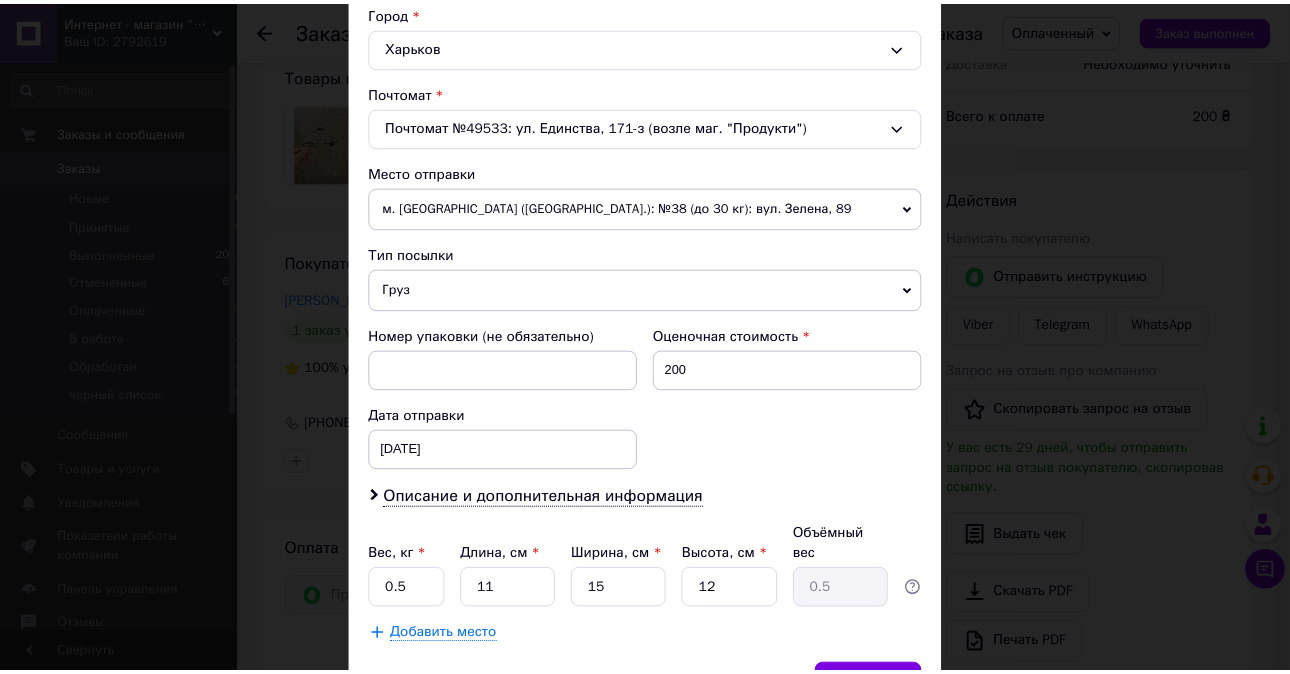 scroll, scrollTop: 649, scrollLeft: 0, axis: vertical 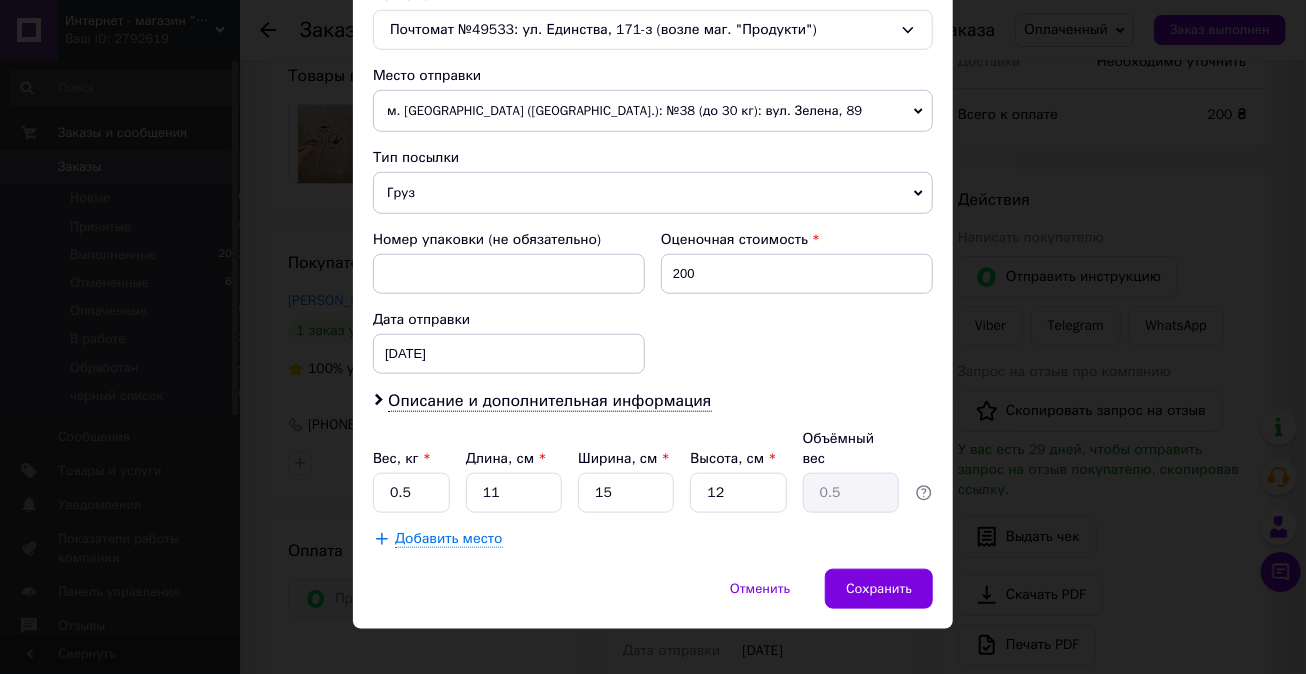 click on "Груз" at bounding box center (653, 193) 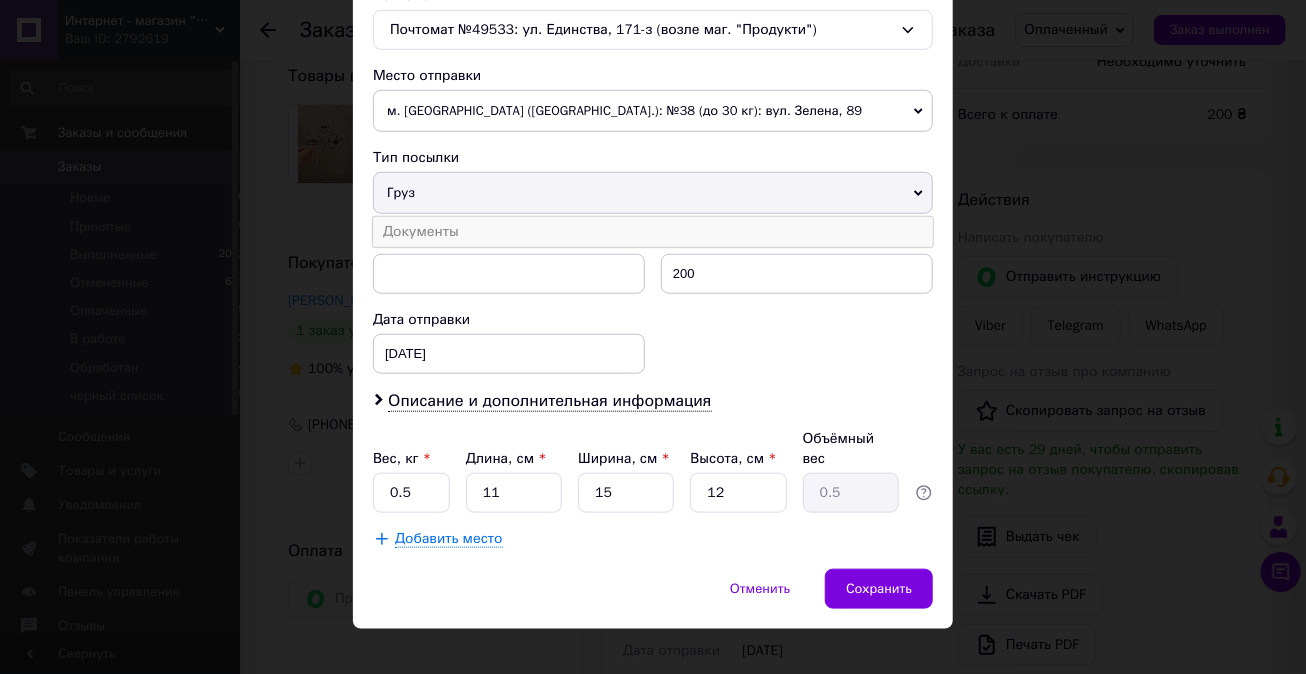 click on "Документы" at bounding box center (653, 232) 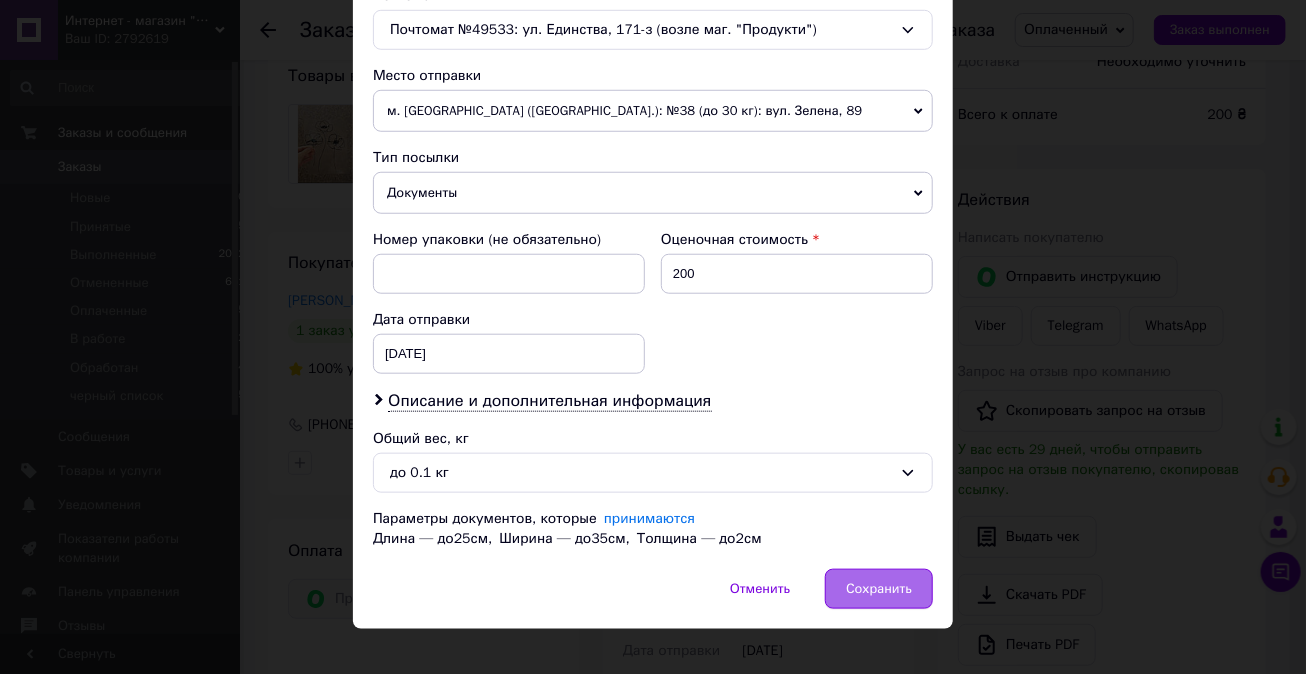 click on "Сохранить" at bounding box center [879, 589] 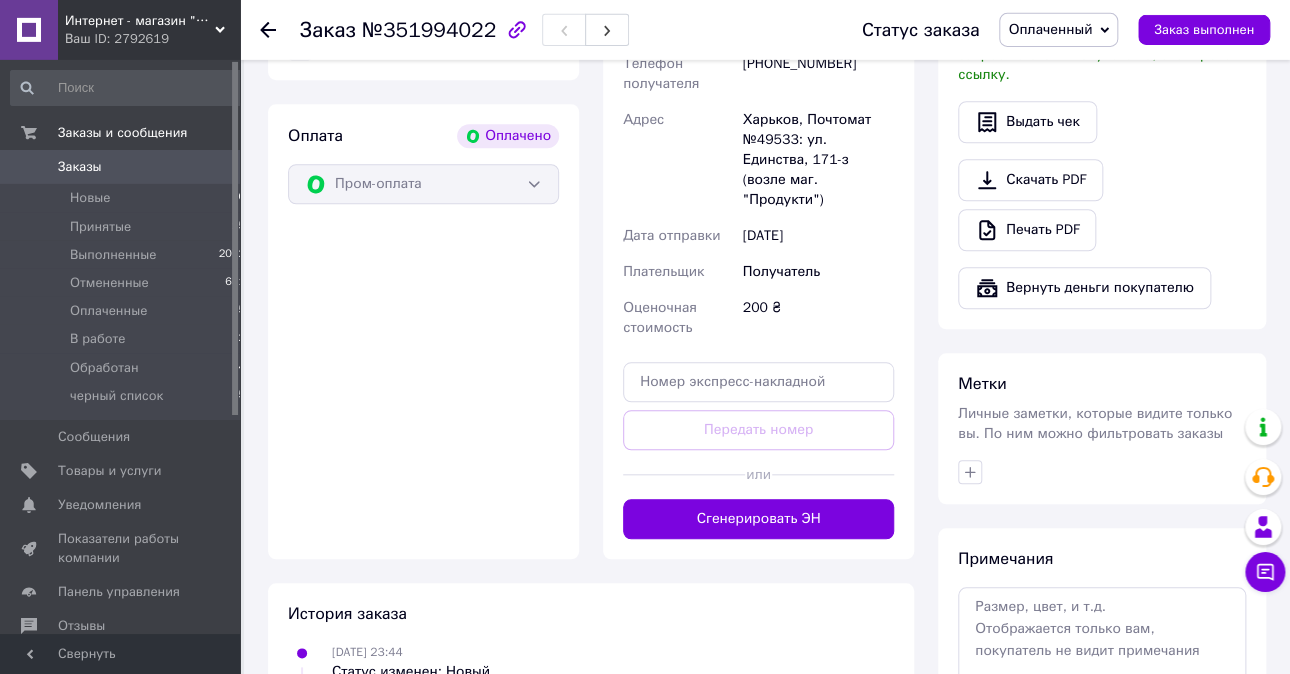 scroll, scrollTop: 612, scrollLeft: 0, axis: vertical 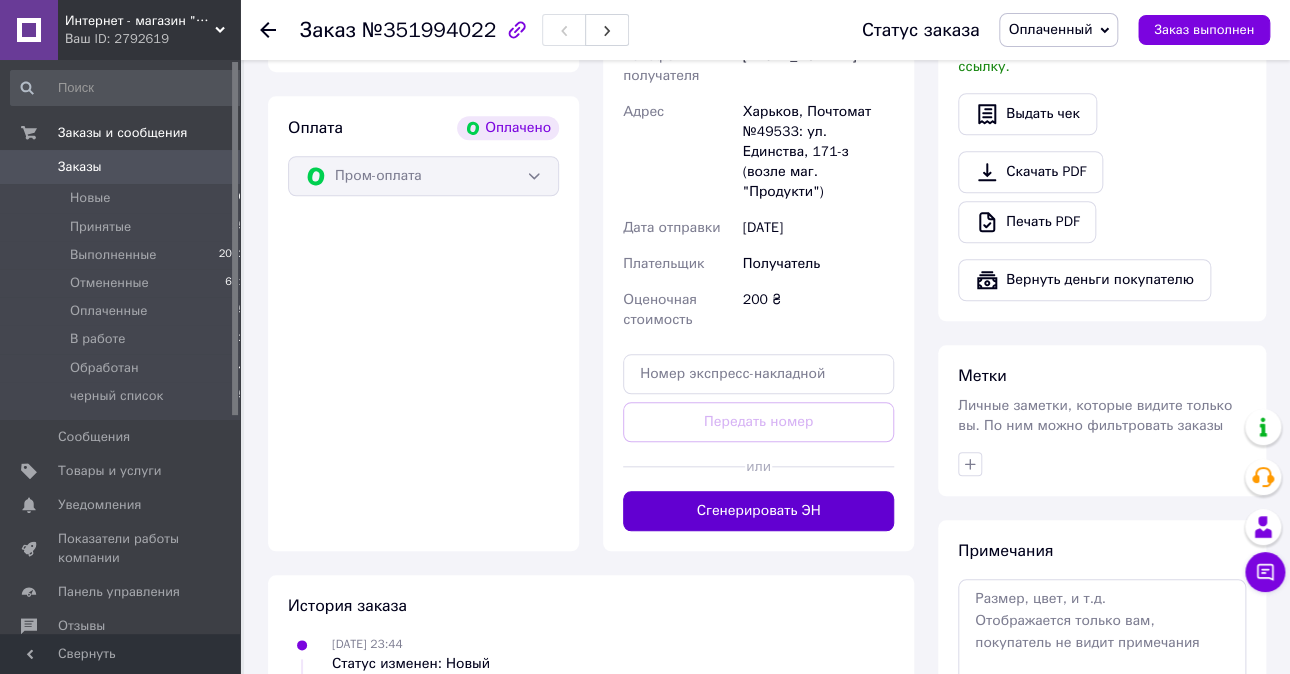 click on "Сгенерировать ЭН" at bounding box center [758, 511] 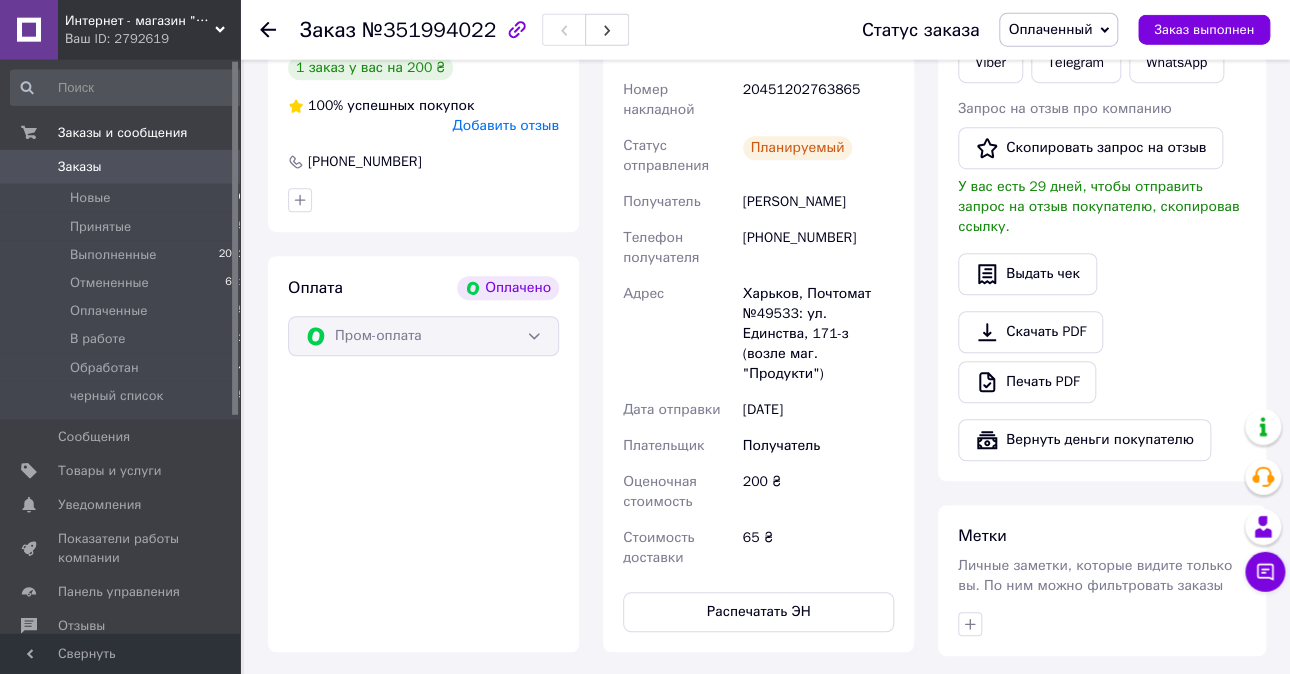 scroll, scrollTop: 400, scrollLeft: 0, axis: vertical 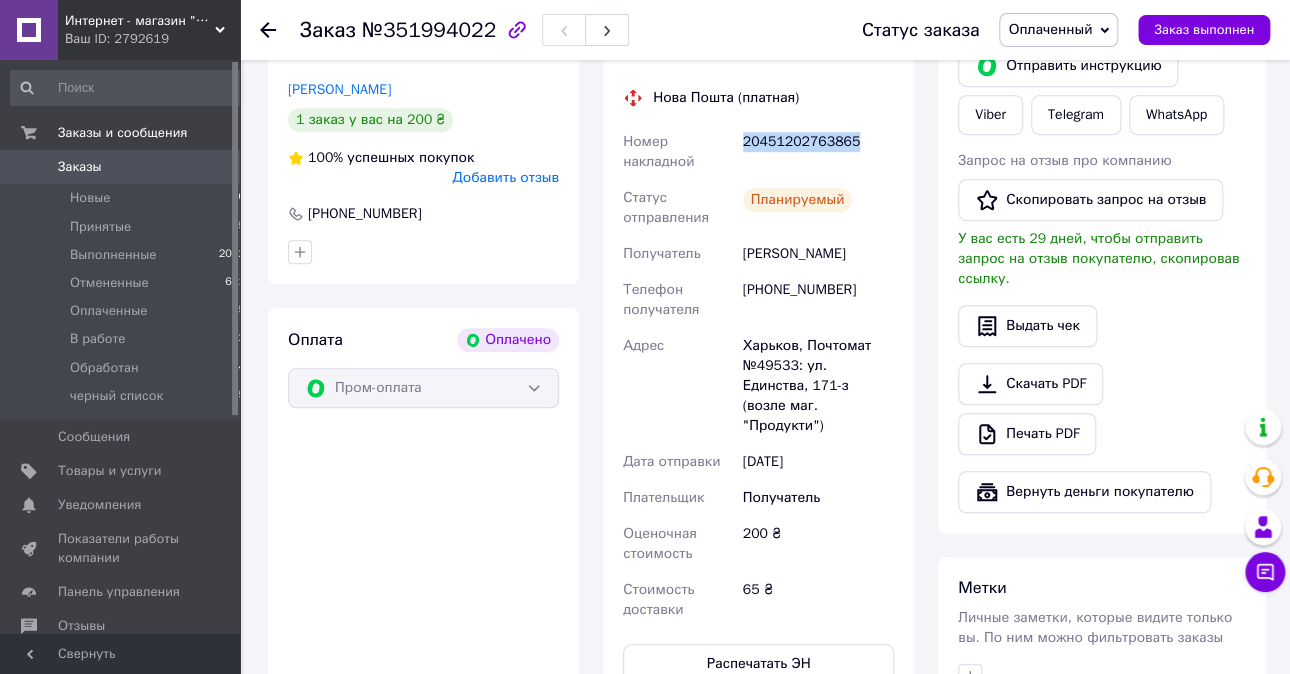 drag, startPoint x: 743, startPoint y: 139, endPoint x: 864, endPoint y: 137, distance: 121.016525 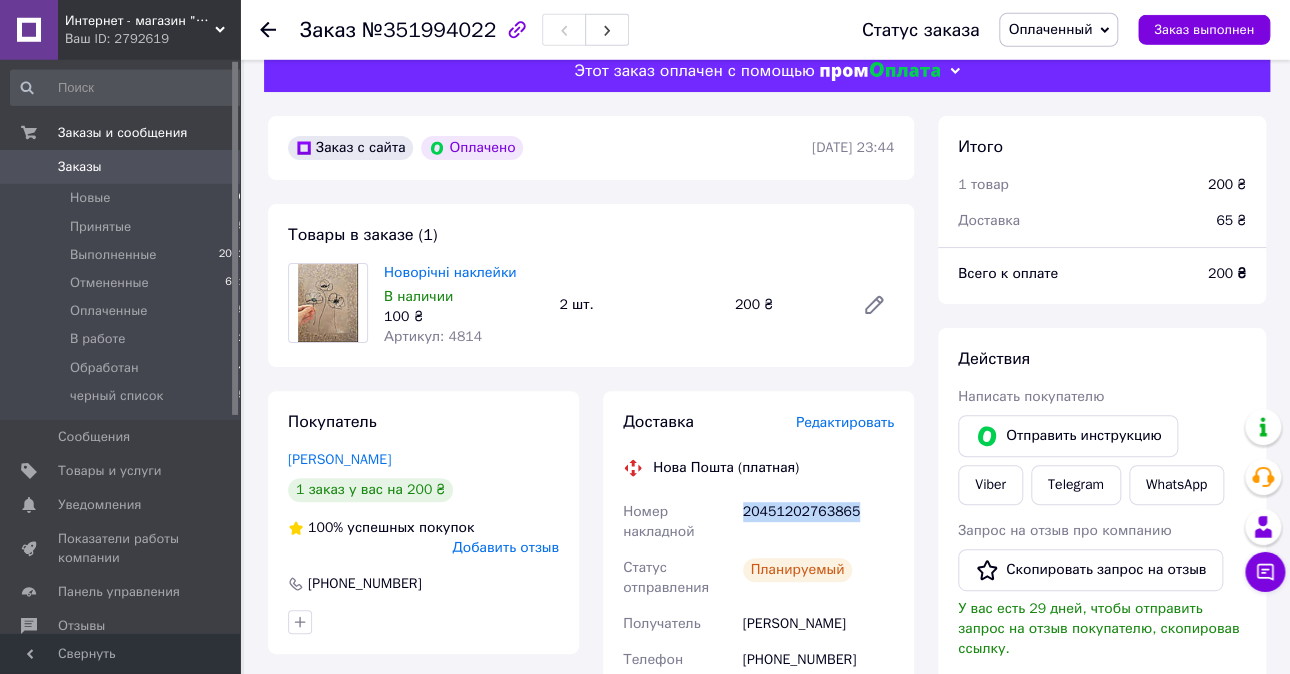scroll, scrollTop: 0, scrollLeft: 0, axis: both 